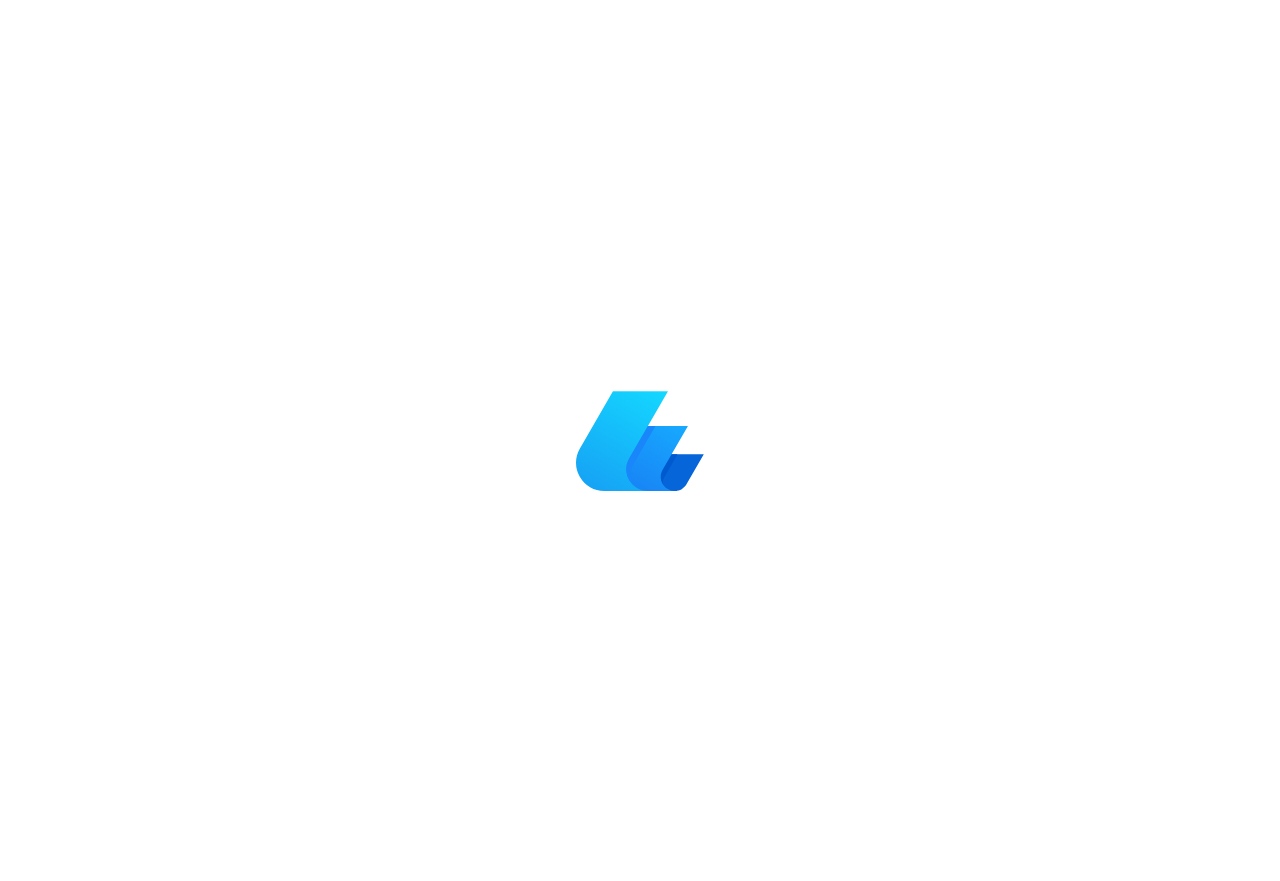 scroll, scrollTop: 0, scrollLeft: 0, axis: both 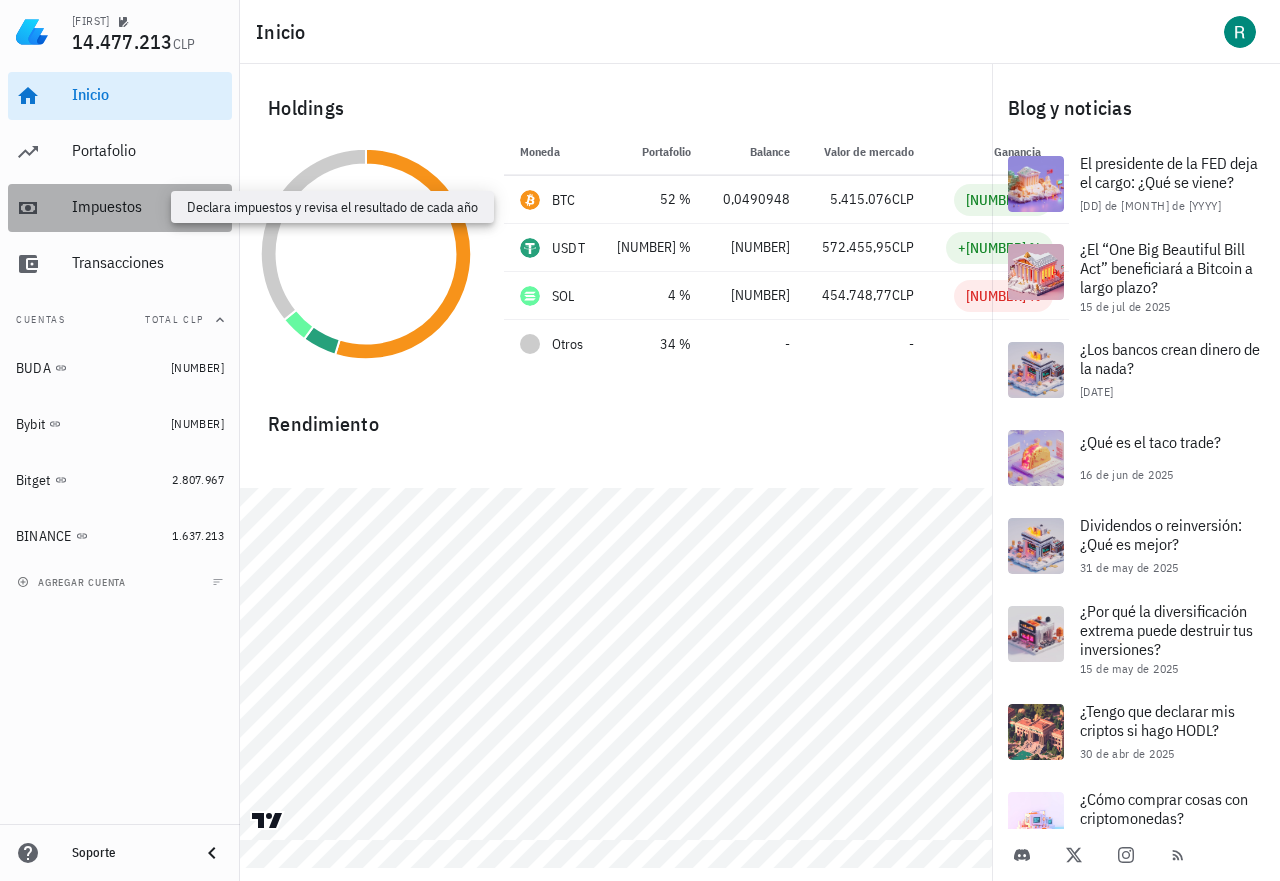 click on "Impuestos" at bounding box center (148, 206) 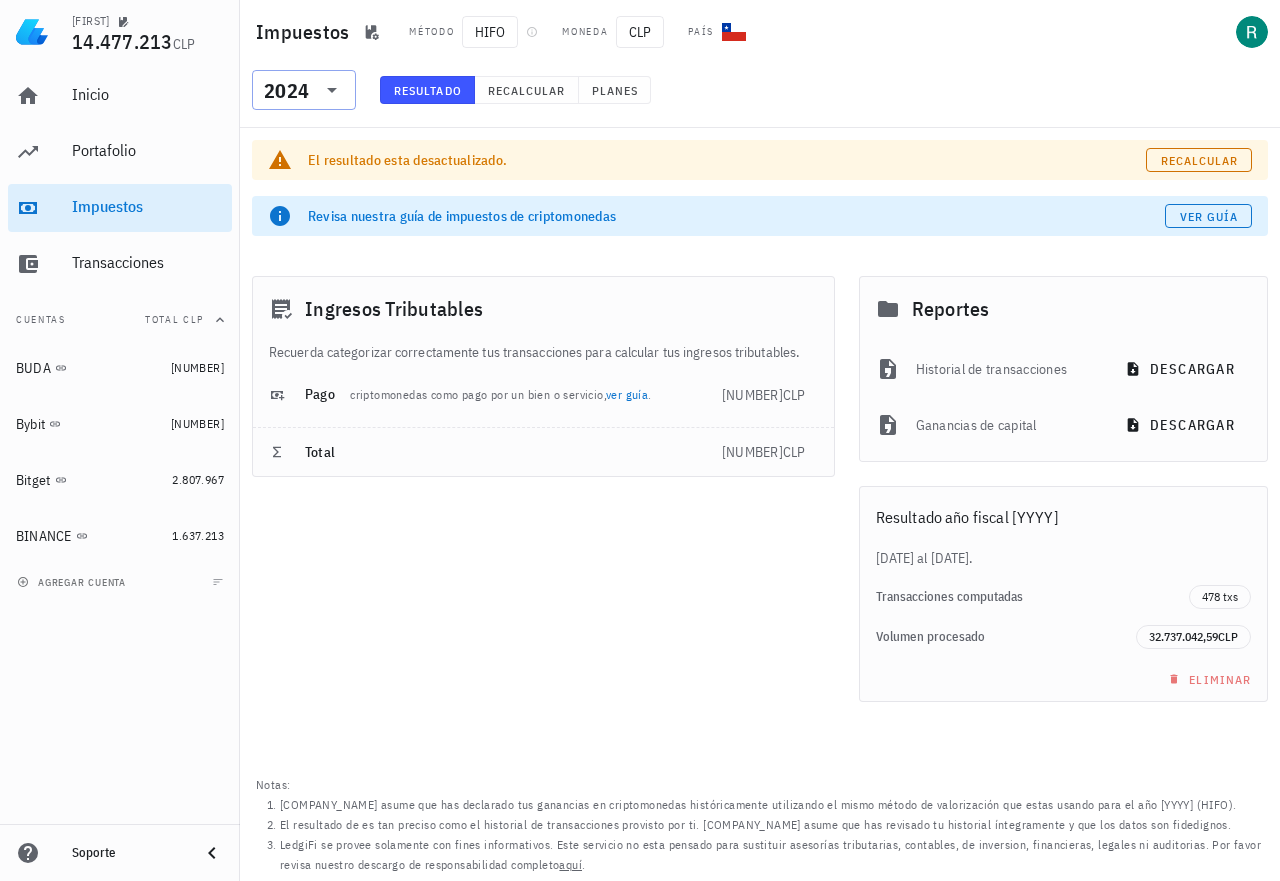 click 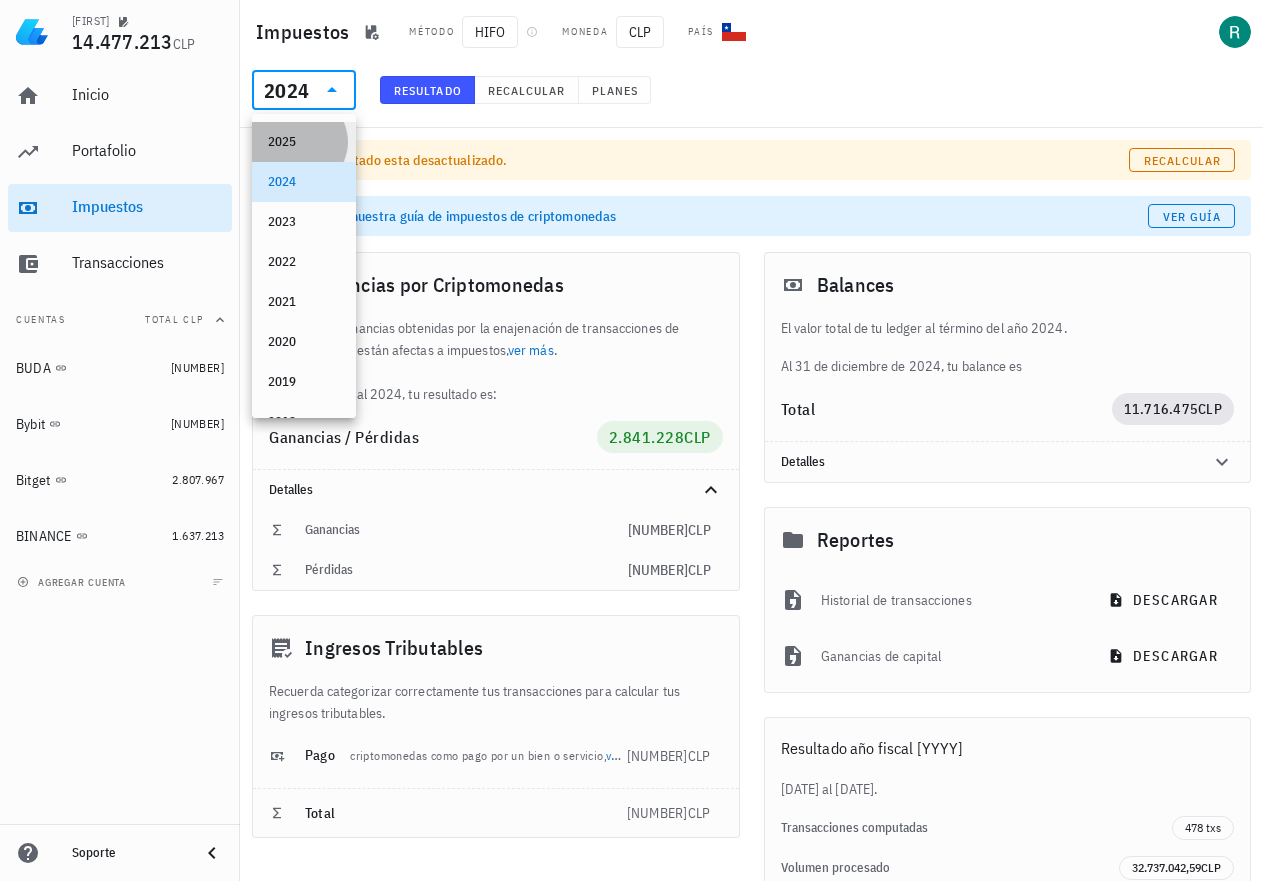 click on "2025" at bounding box center (304, 142) 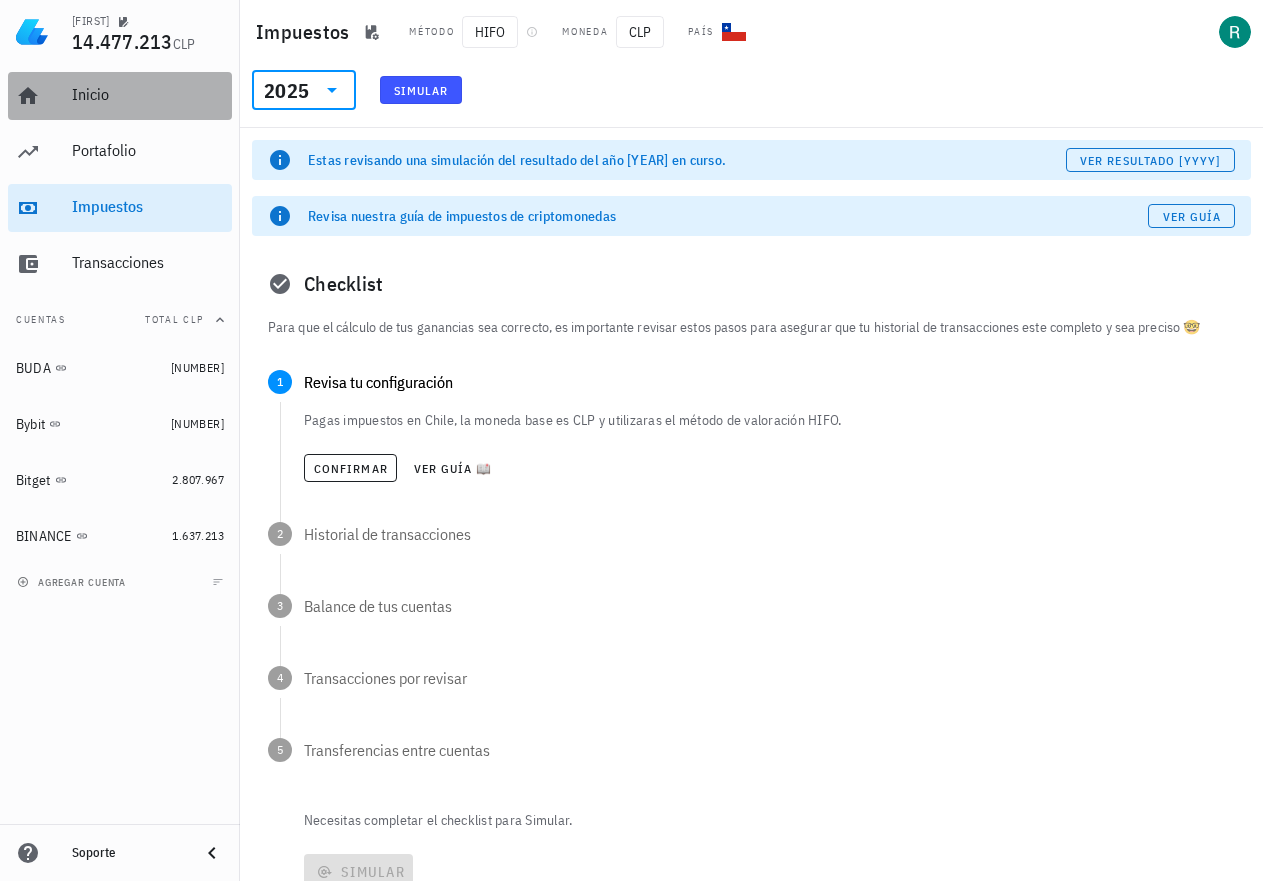 click on "Inicio" at bounding box center (120, 96) 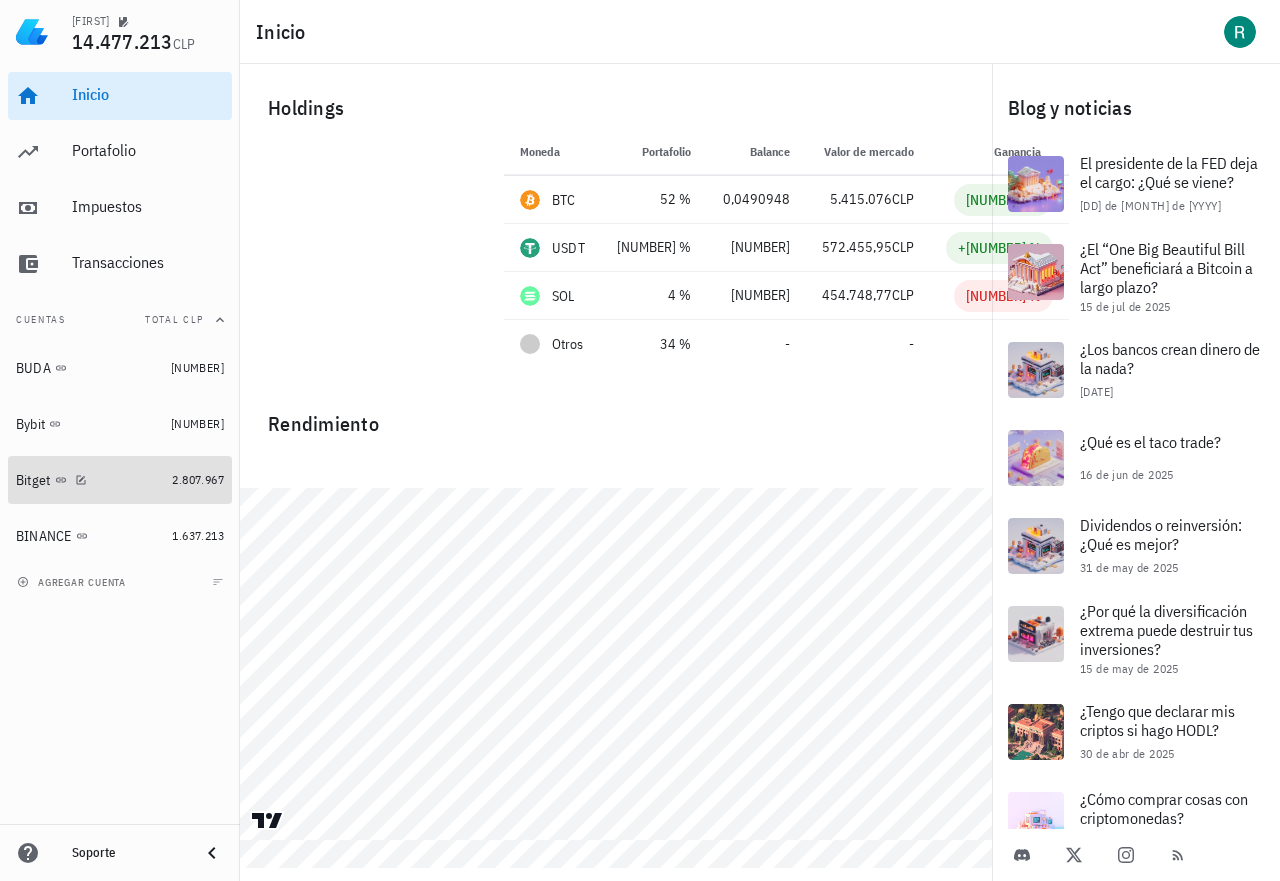 click on "Bitget" at bounding box center [90, 480] 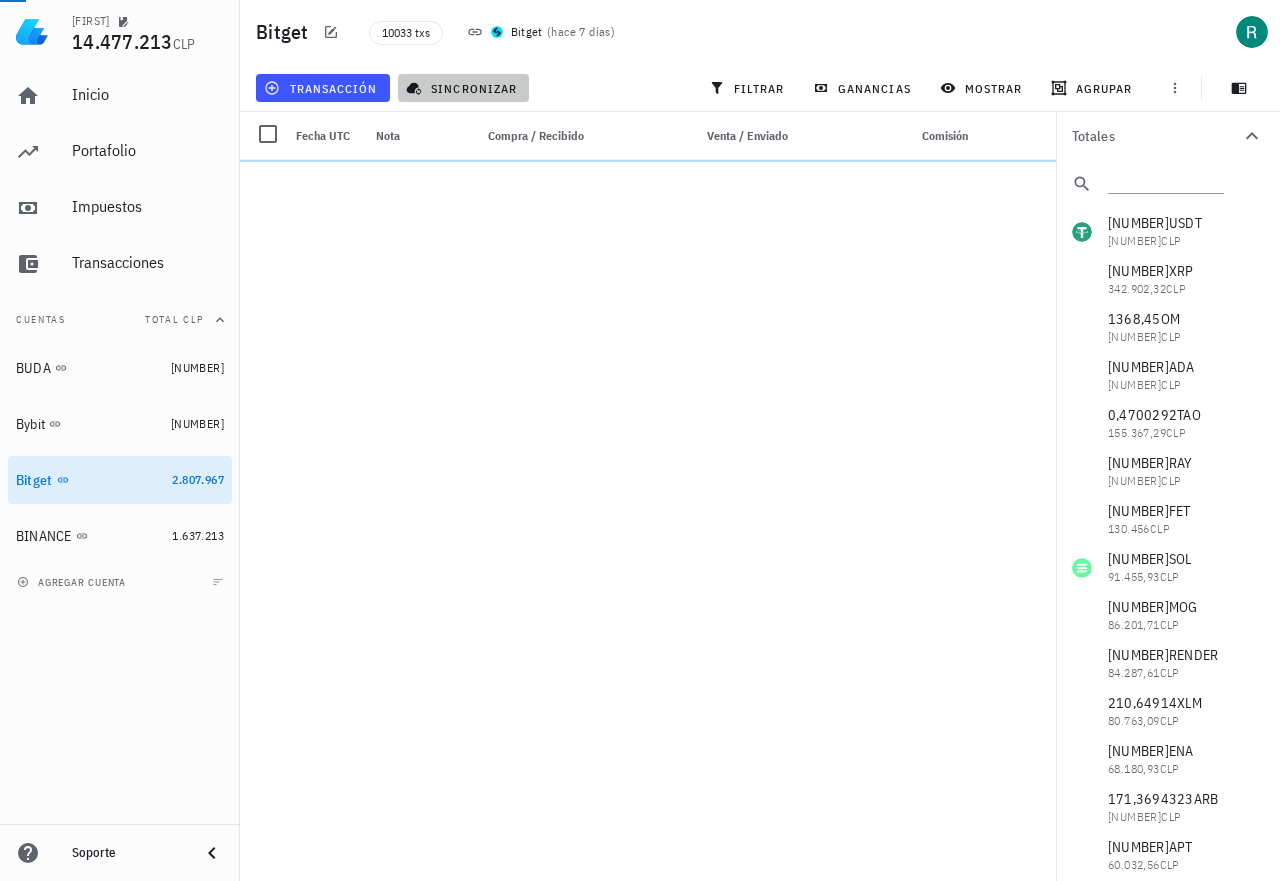 click on "sincronizar" at bounding box center [463, 88] 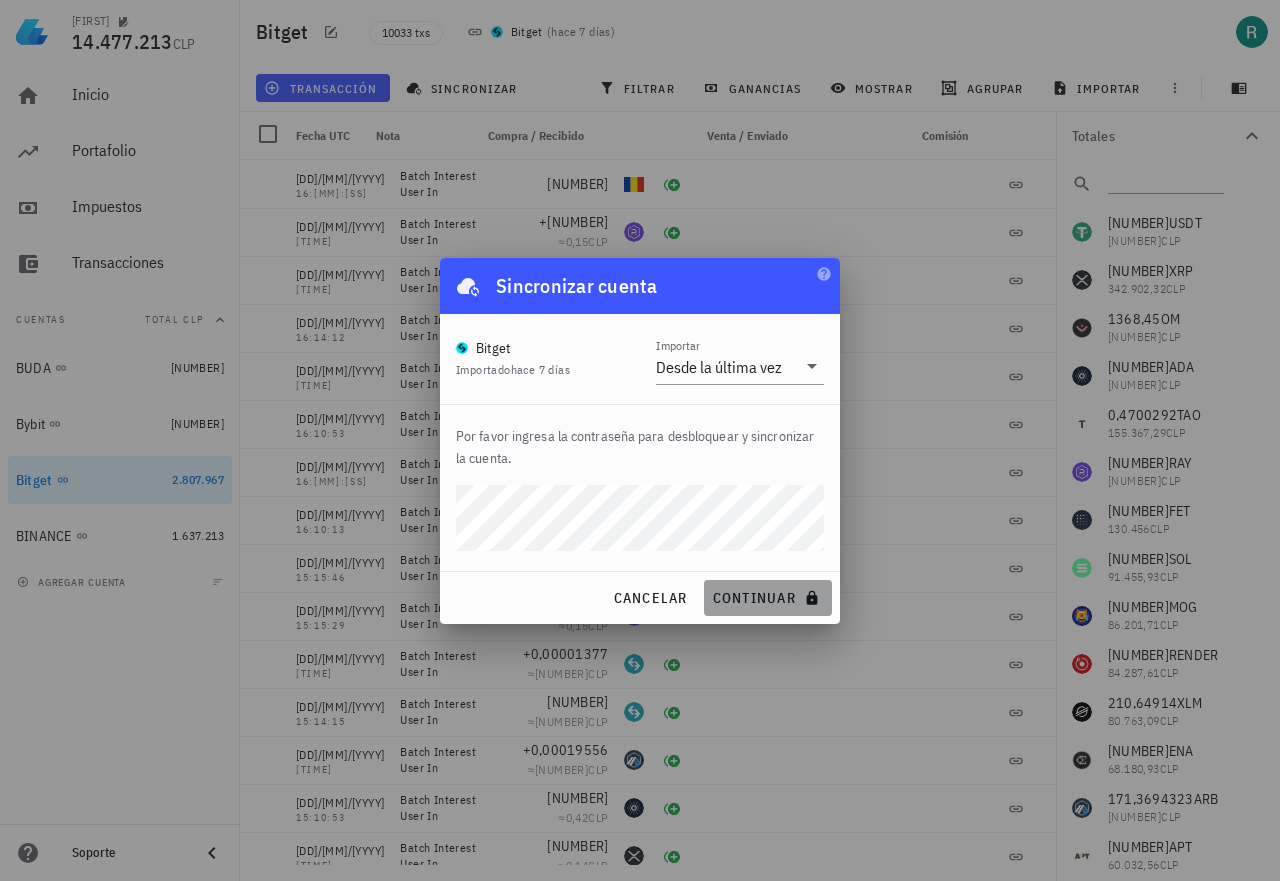 click on "continuar" at bounding box center [768, 598] 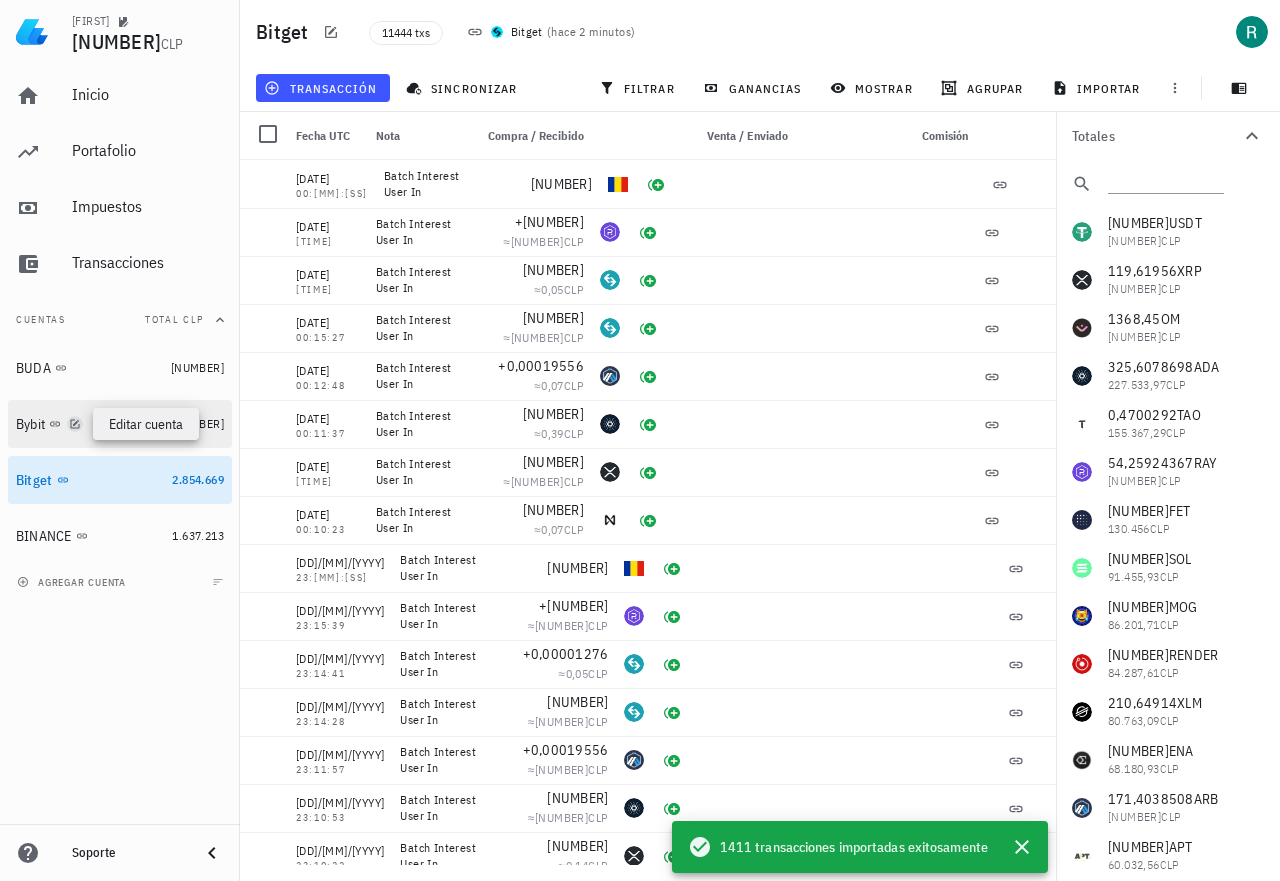 click 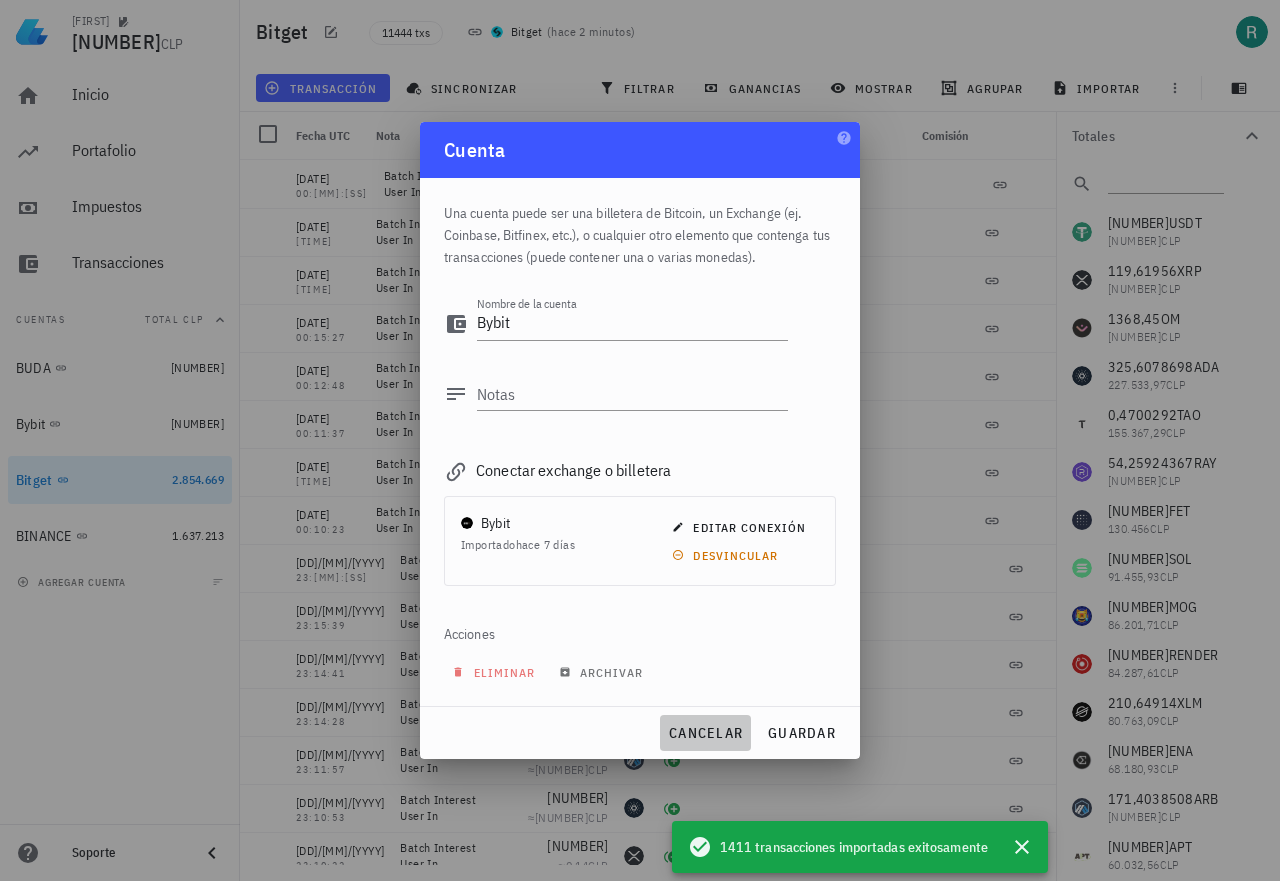 click on "cancelar" at bounding box center [705, 733] 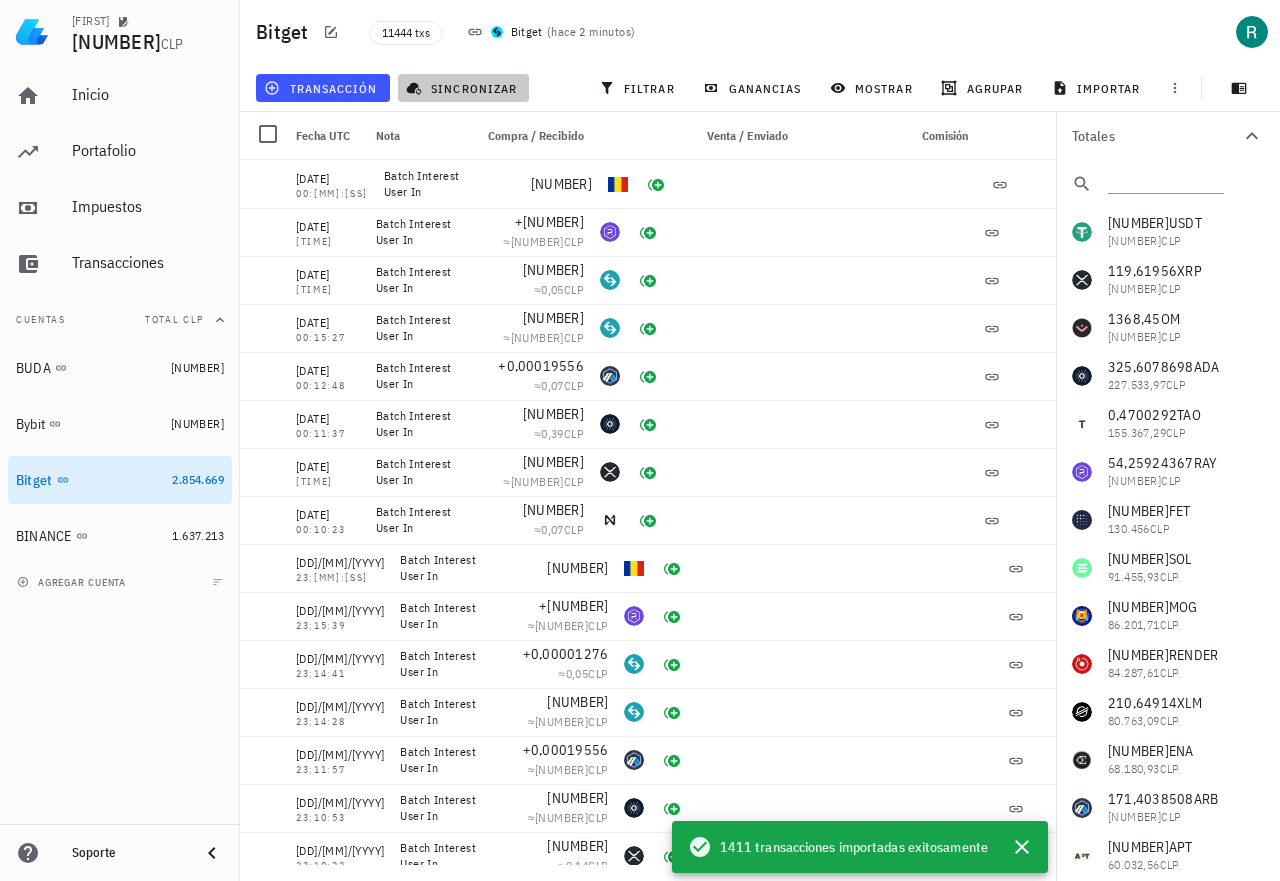 click on "sincronizar" at bounding box center (463, 88) 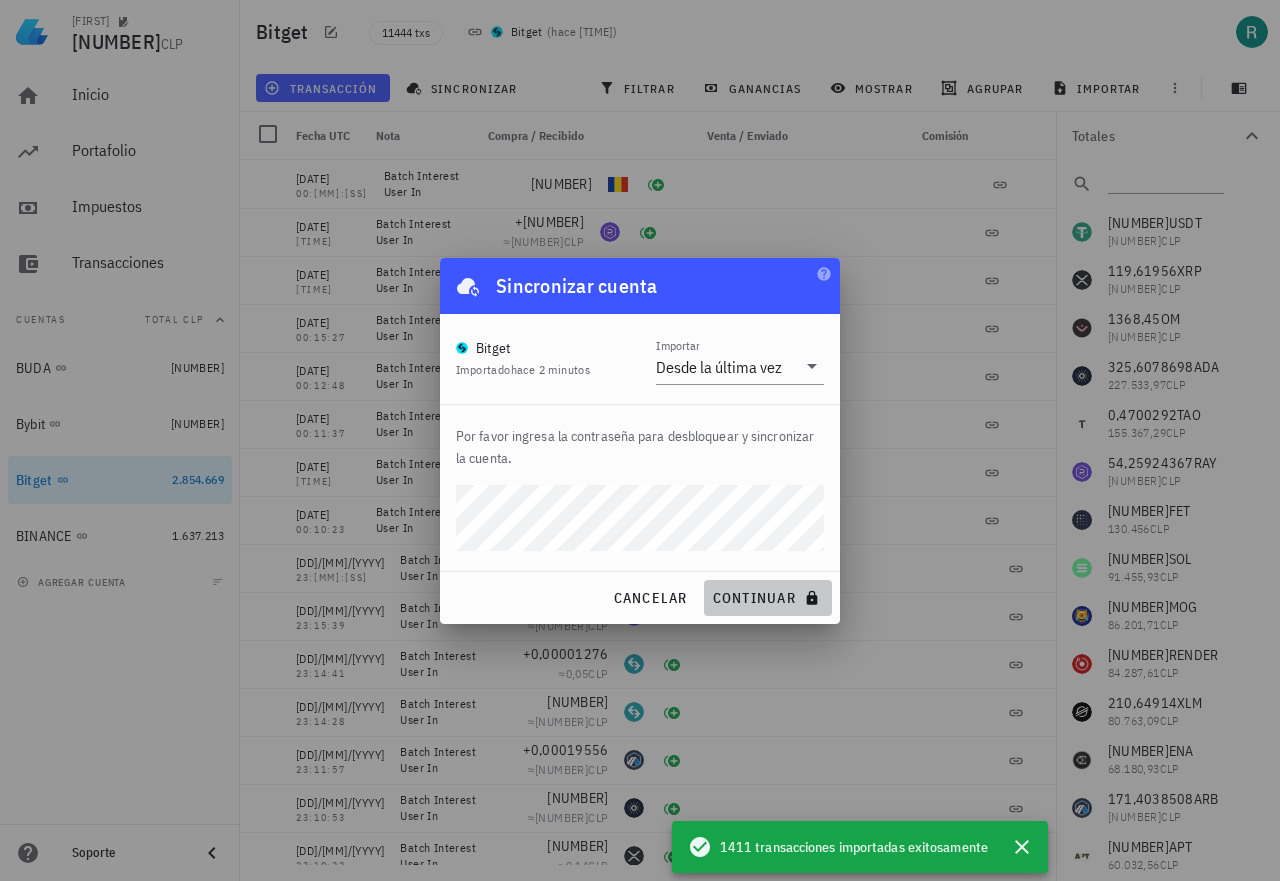 click on "continuar" at bounding box center (768, 598) 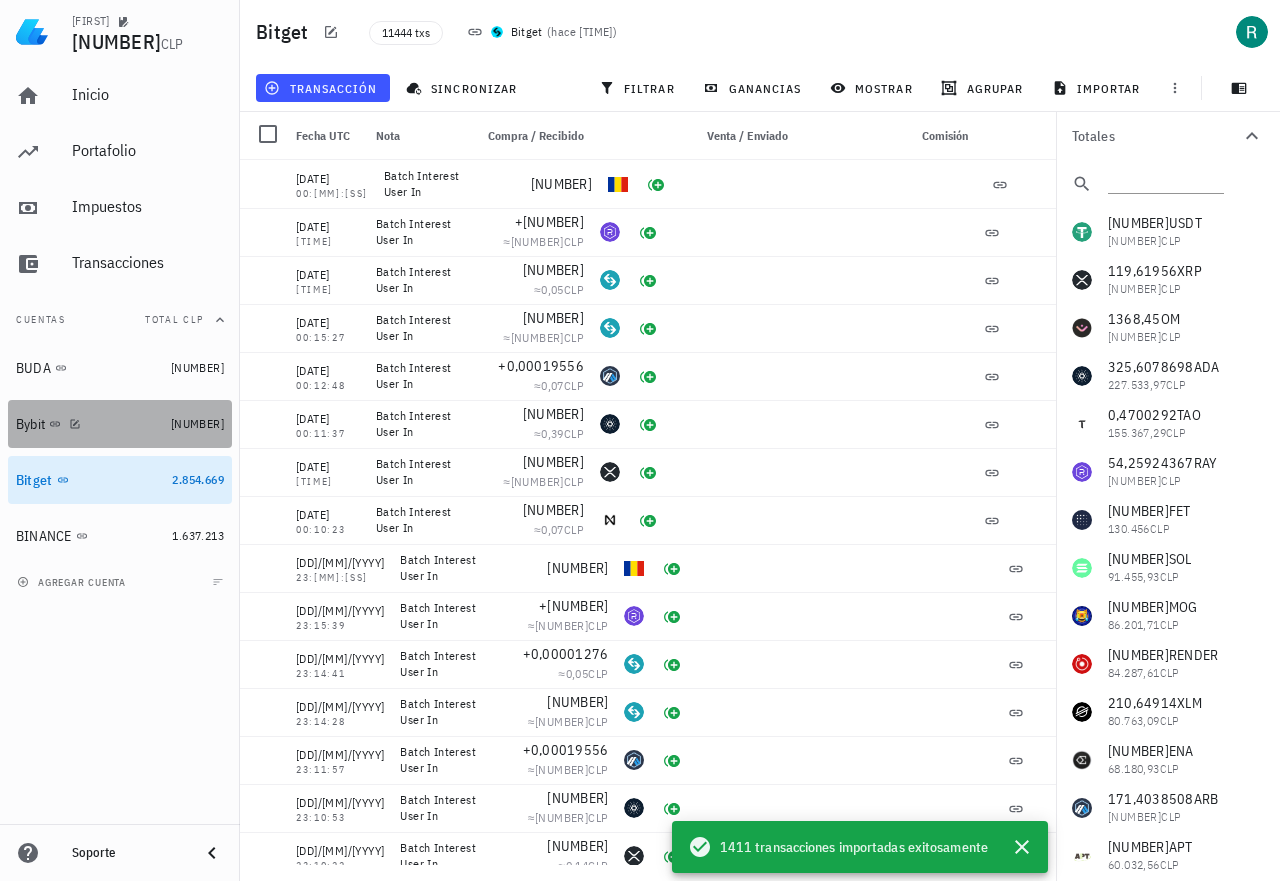click on "Bybit       413.257,56" at bounding box center (120, 424) 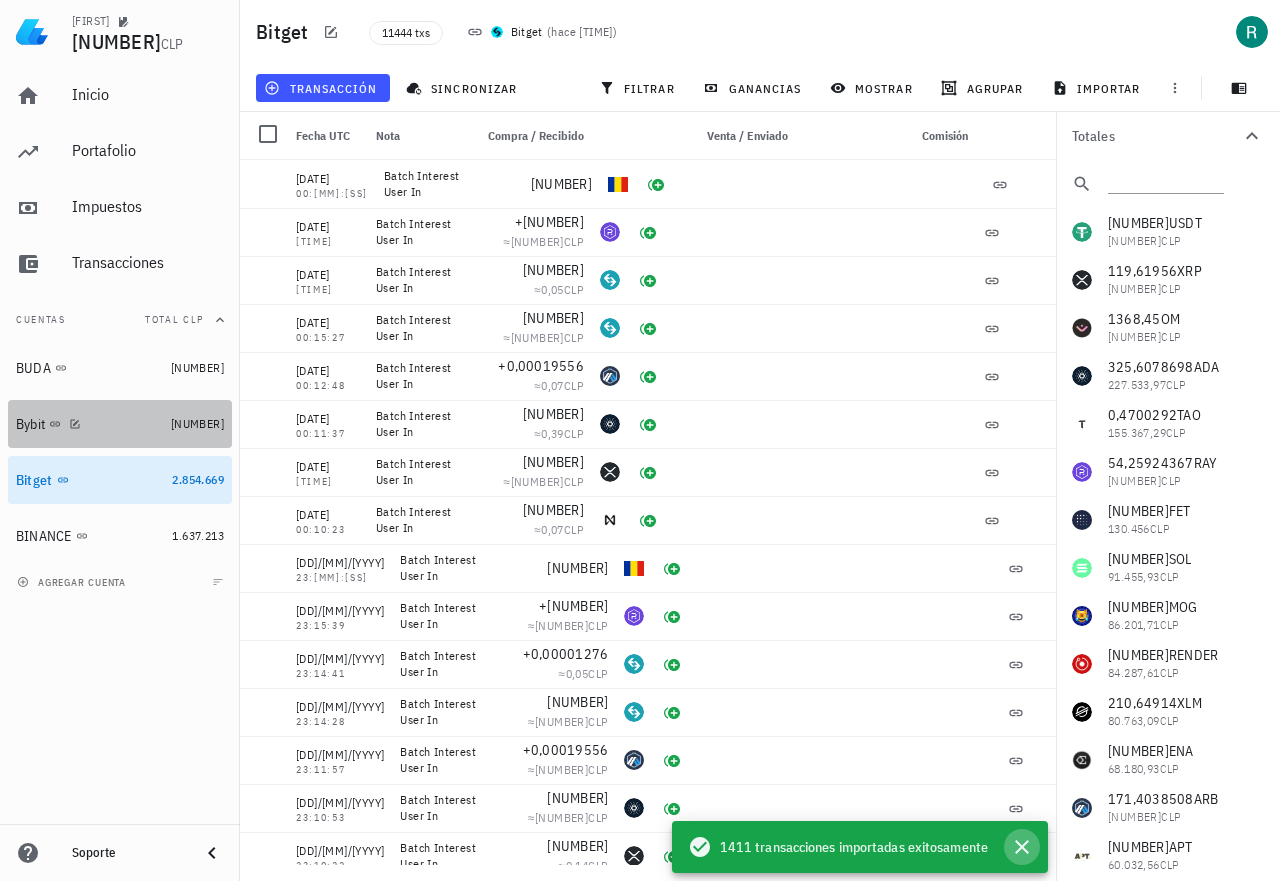 click 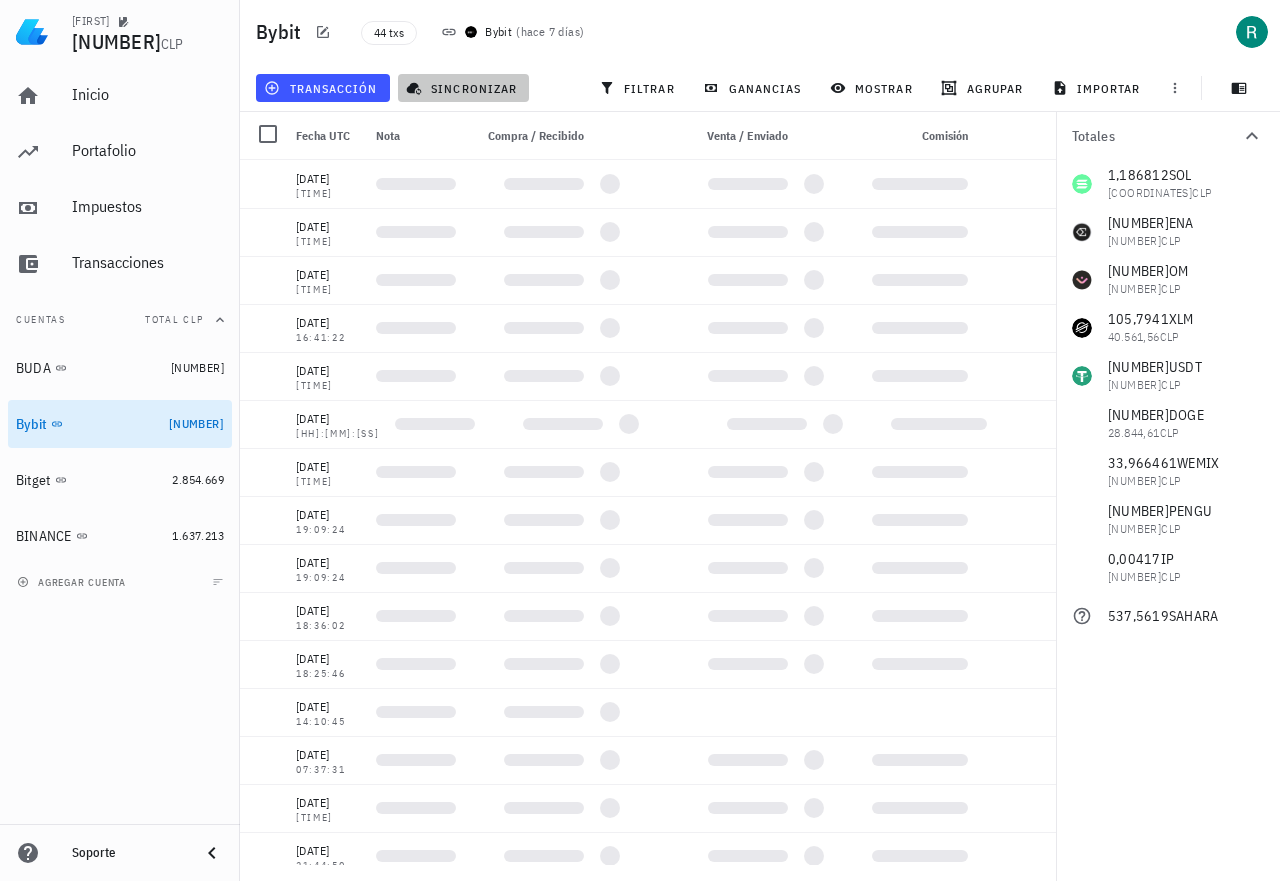 click on "sincronizar" at bounding box center (463, 88) 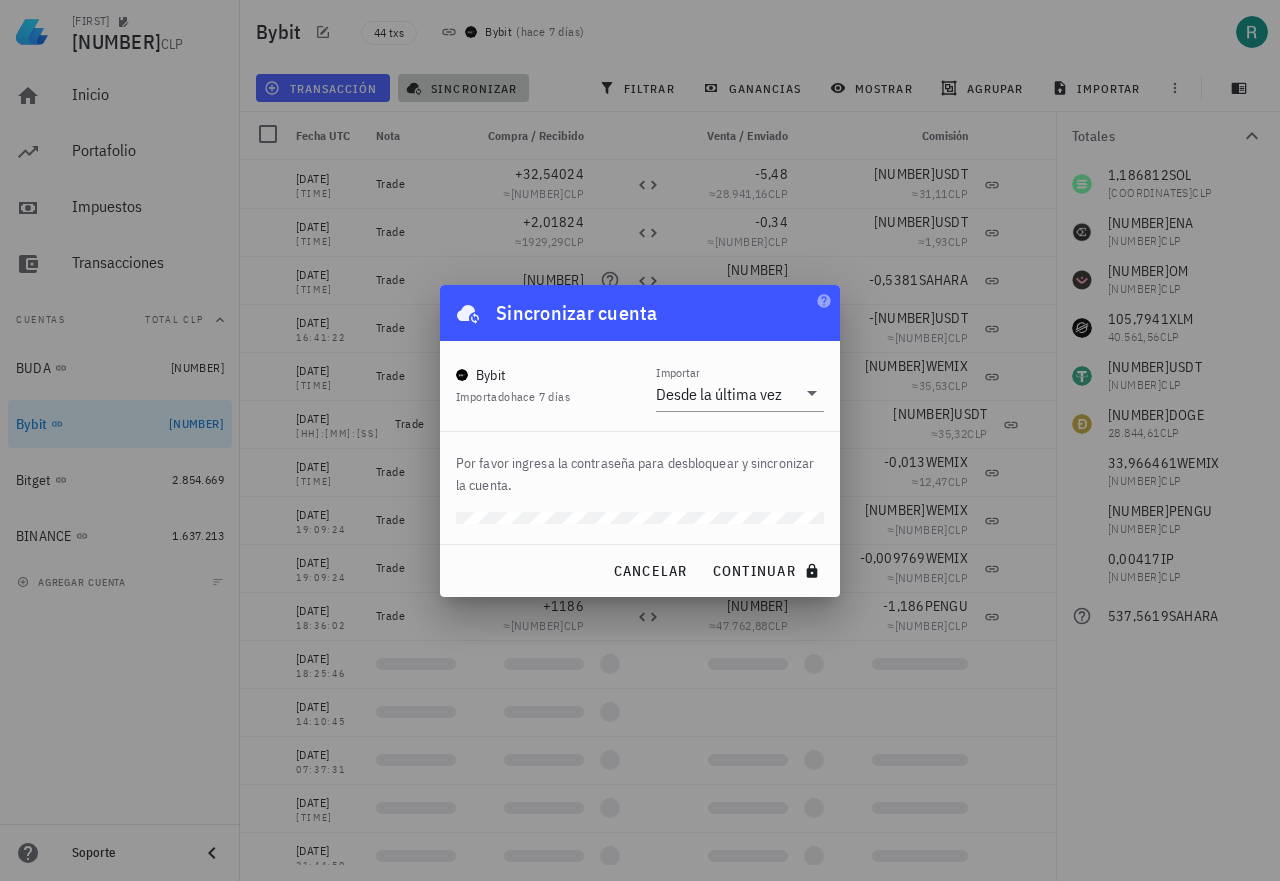 click on "sincronizar" at bounding box center (463, 88) 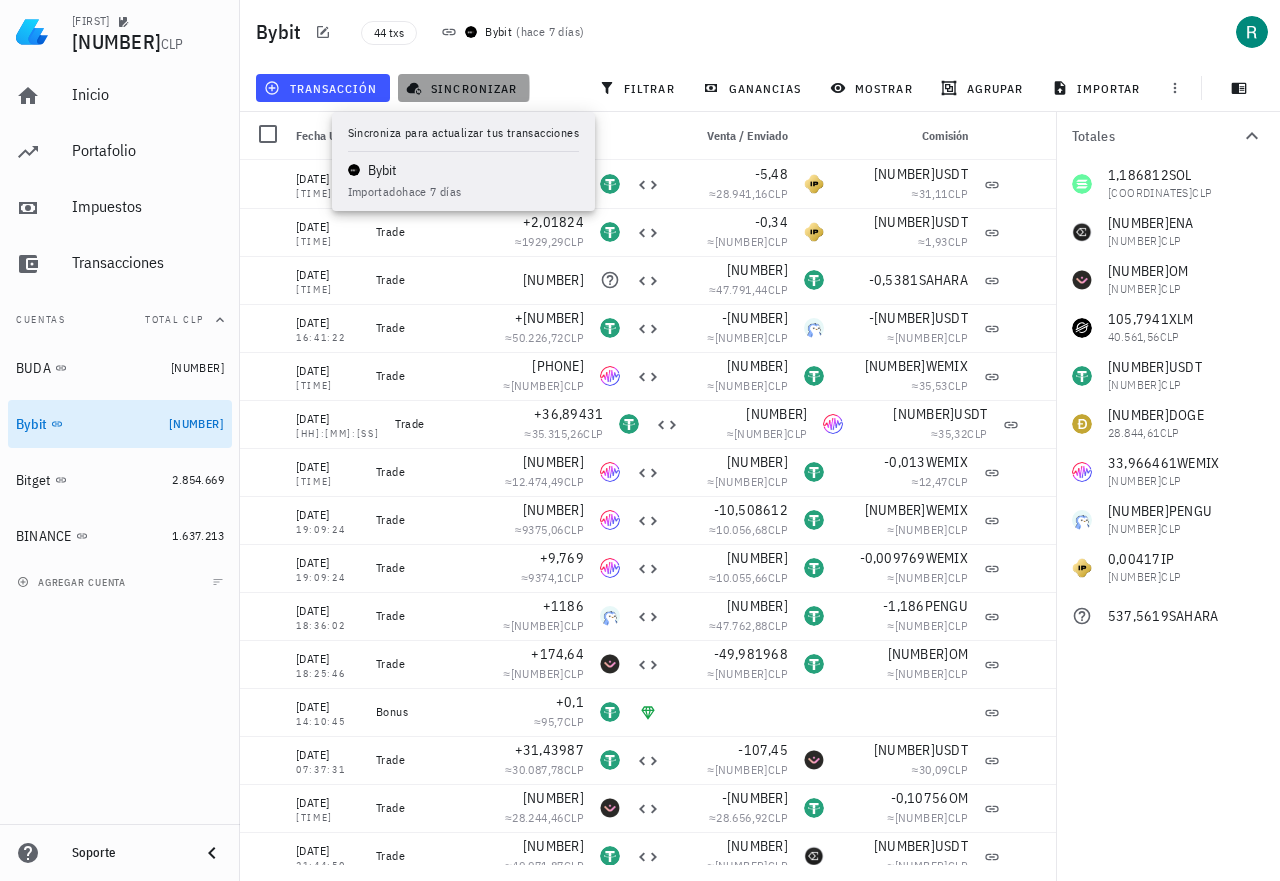 click on "sincronizar" at bounding box center [463, 88] 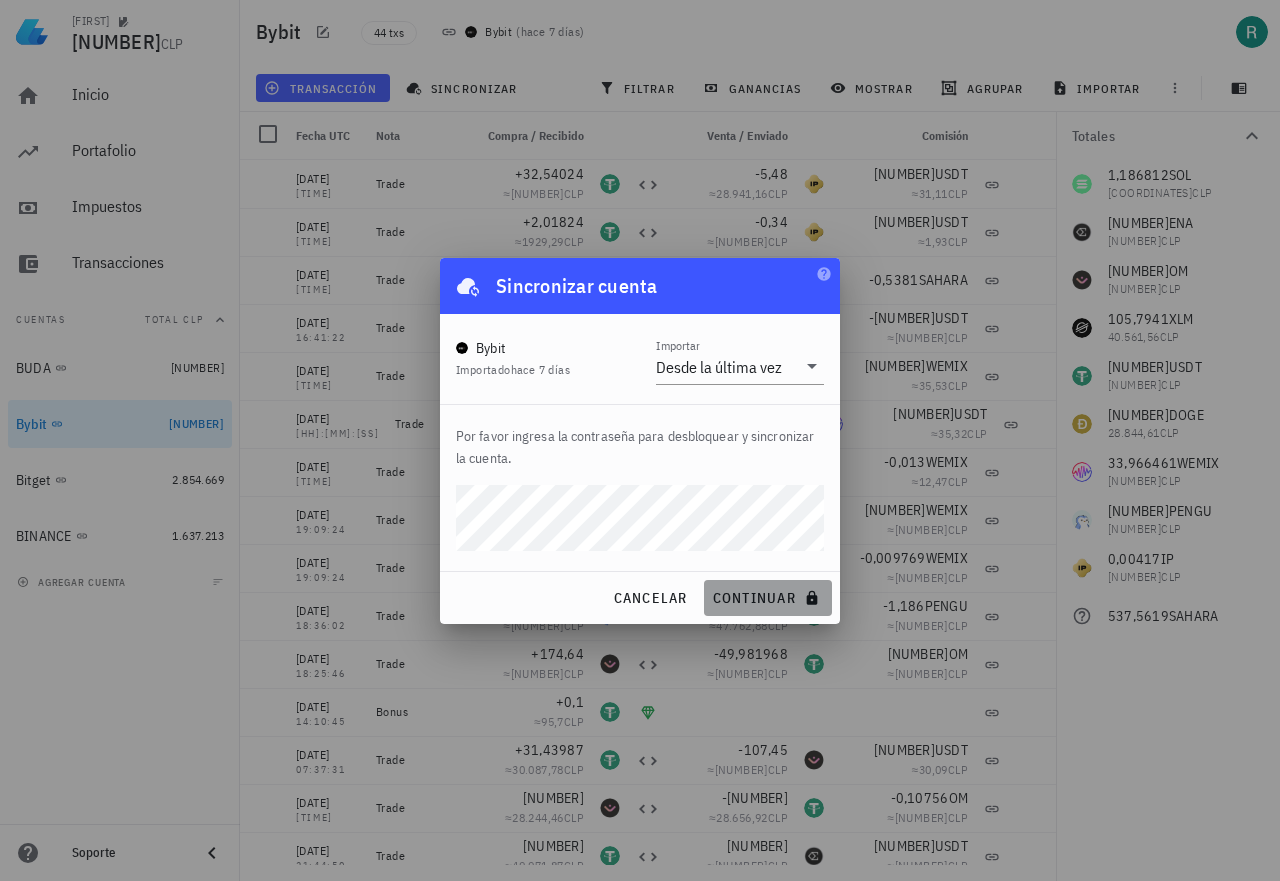 click on "continuar" at bounding box center [768, 598] 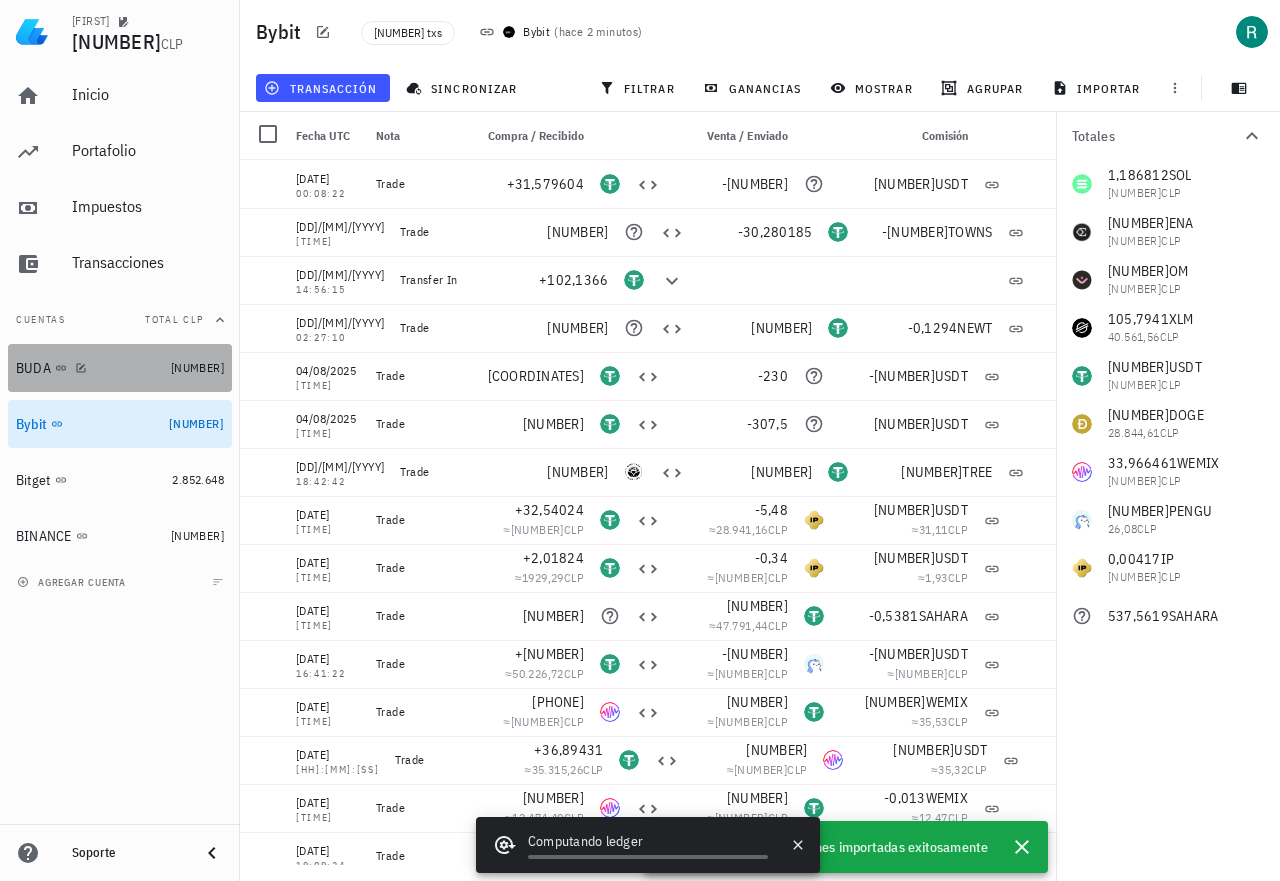click on "BUDA" at bounding box center [89, 368] 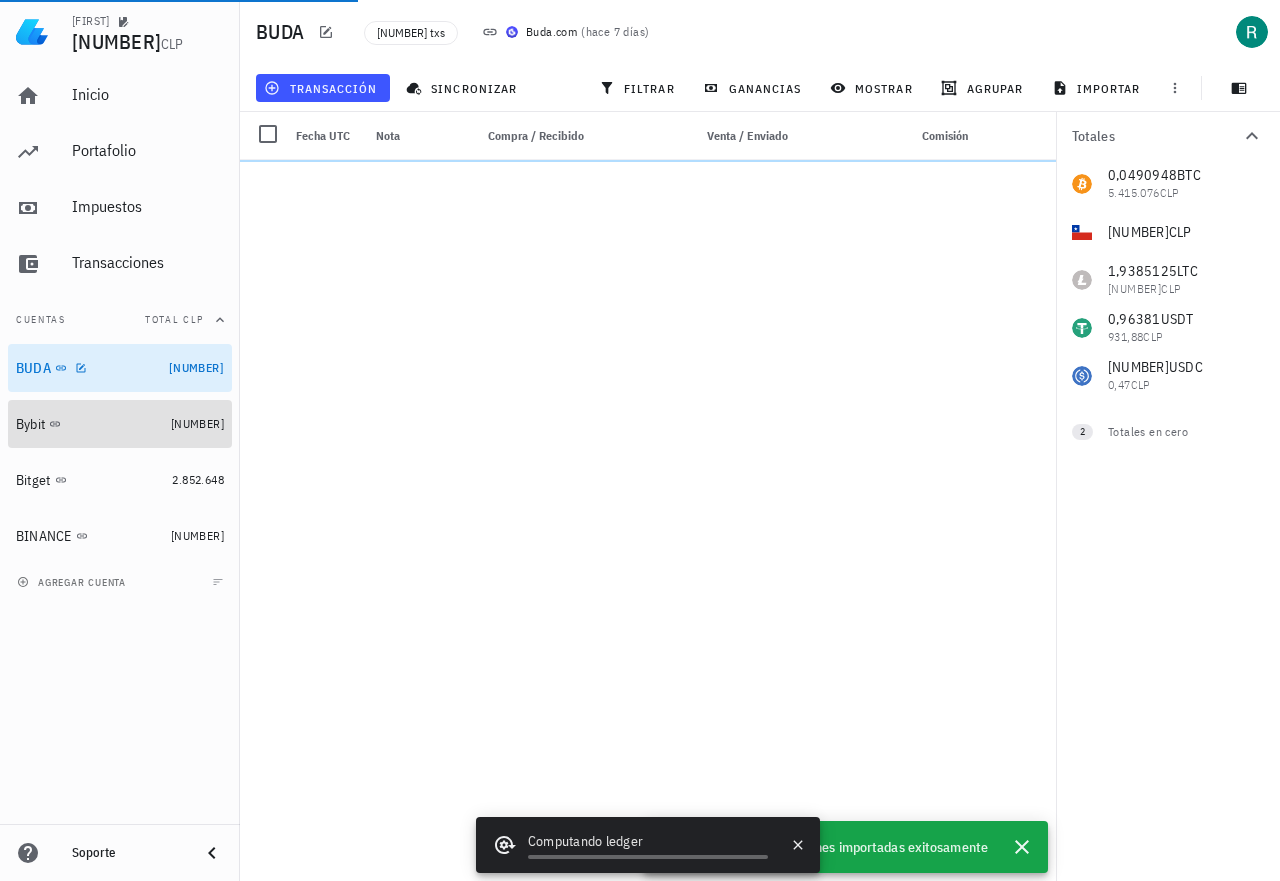 click on "Bybit" at bounding box center (30, 424) 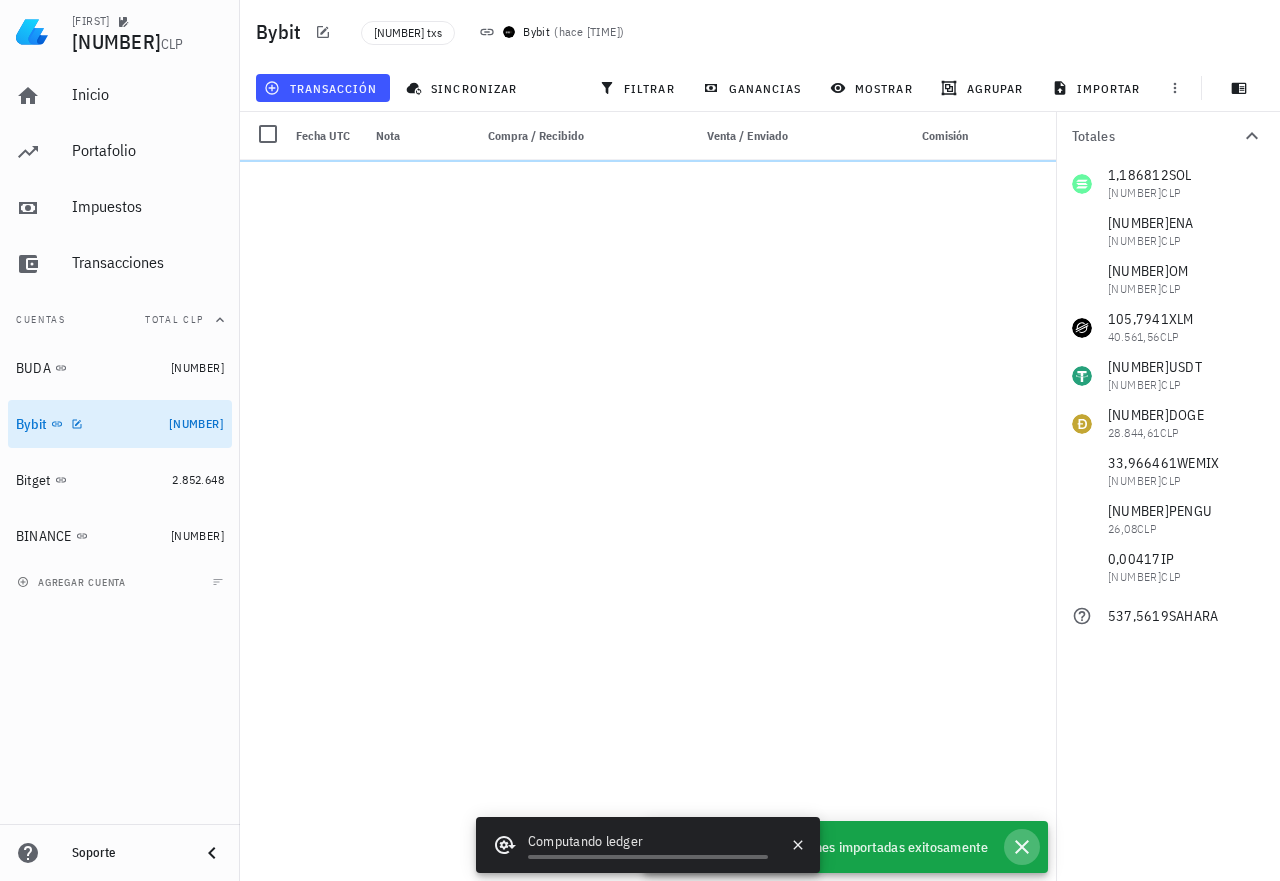 click 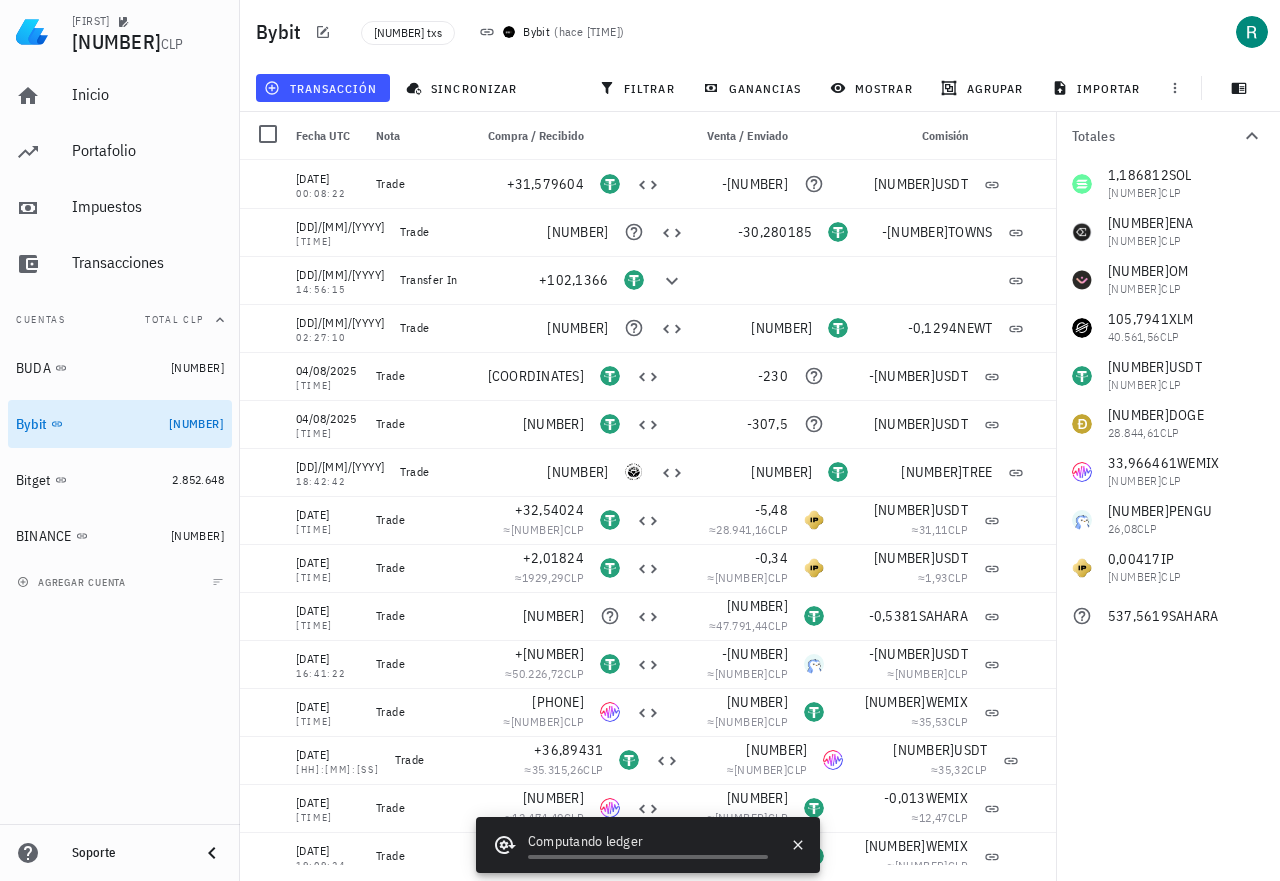 click on "Inicio
Portafolio
Impuestos
Transacciones
Cuentas
Total
CLP
BUDA       [NUMBER] Bybit       [NUMBER] Bitget       [NUMBER] BINANCE       [NUMBER]
agregar cuenta" at bounding box center [120, 444] 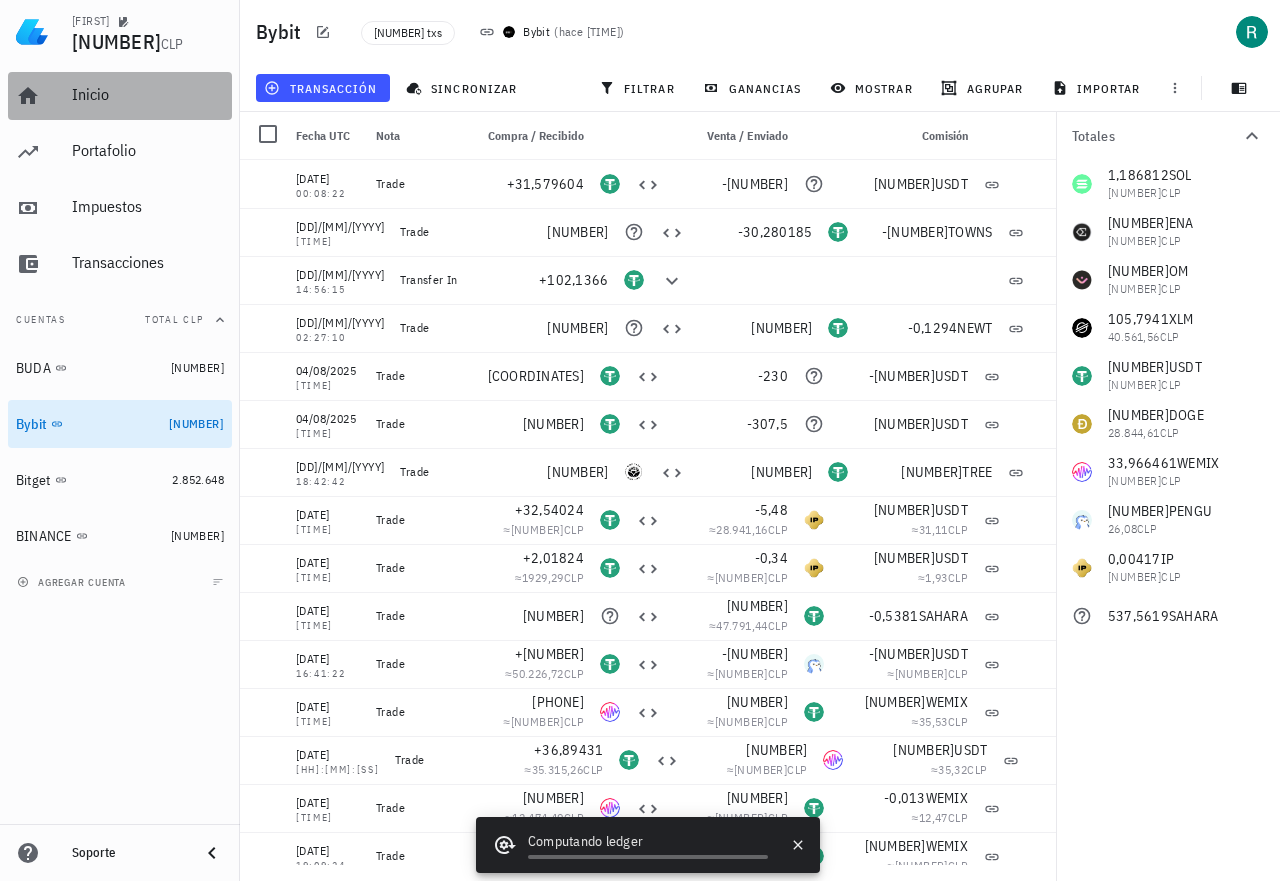 click on "Inicio" at bounding box center (148, 94) 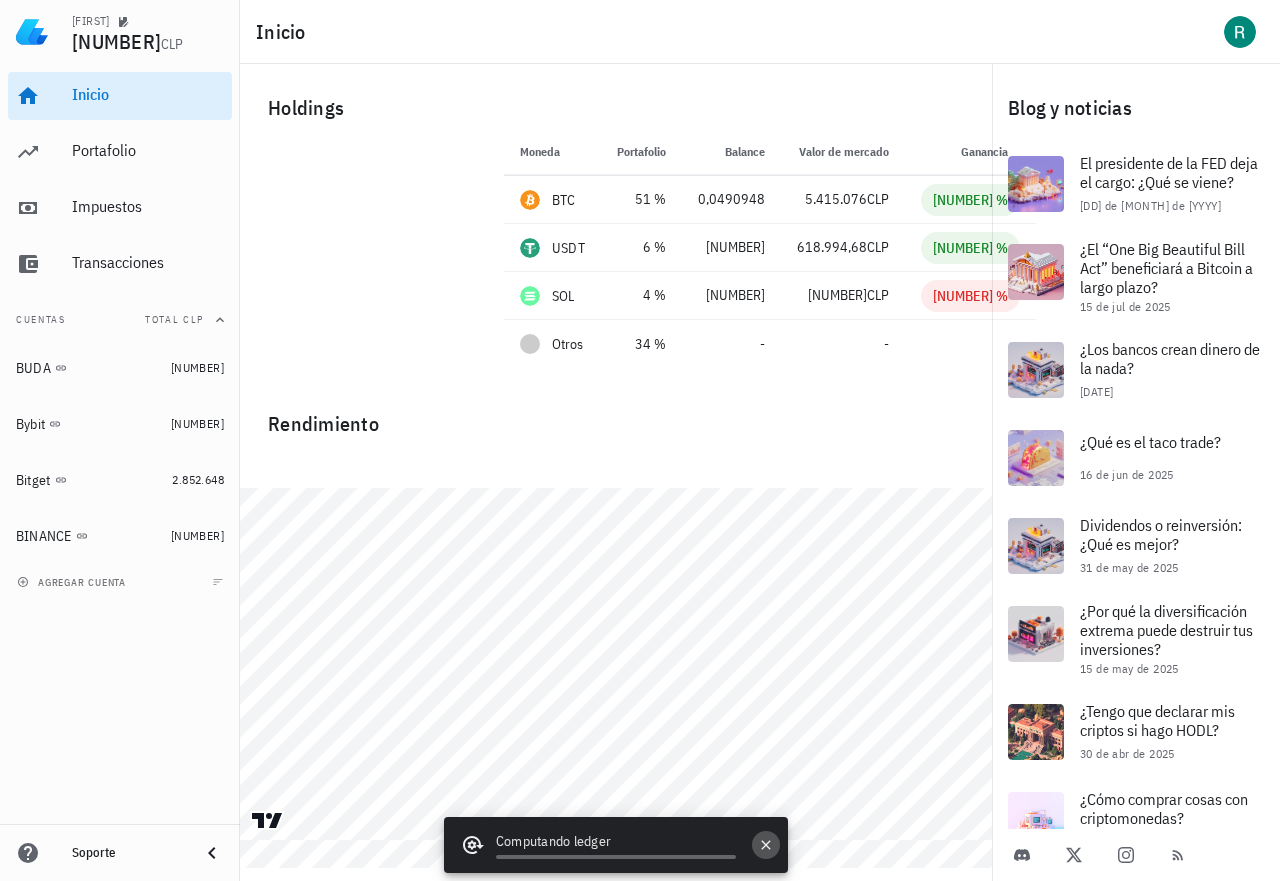 click 